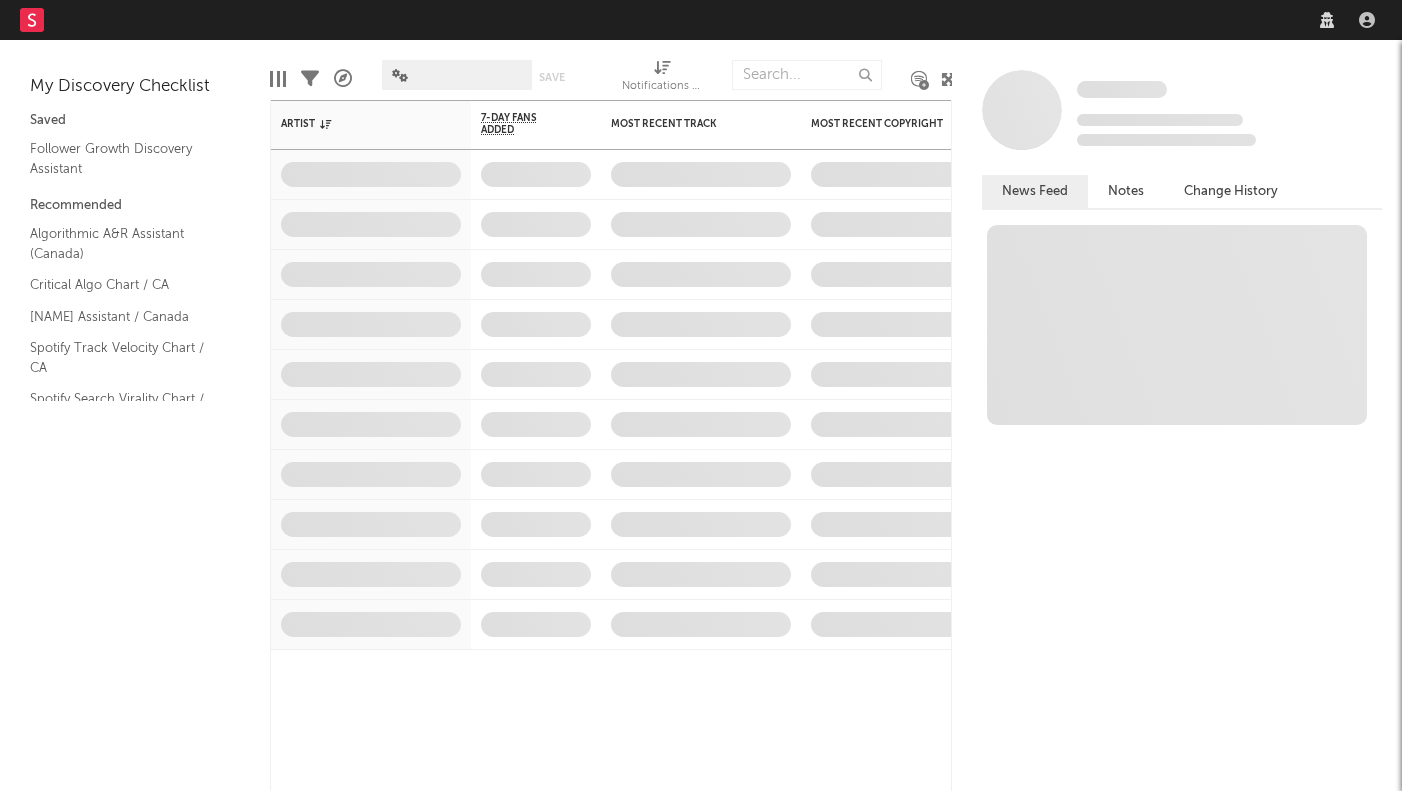 scroll, scrollTop: 0, scrollLeft: 0, axis: both 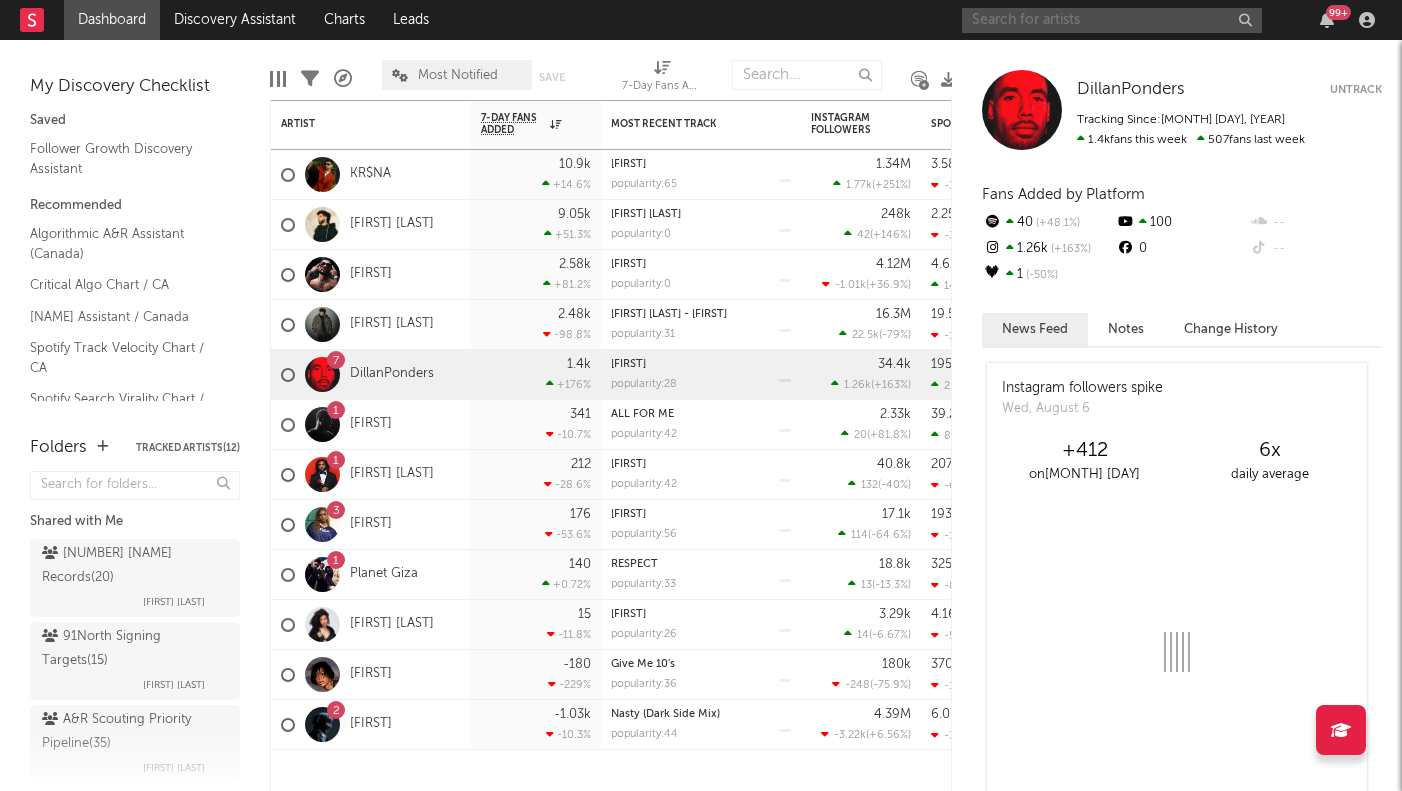 click at bounding box center [1112, 20] 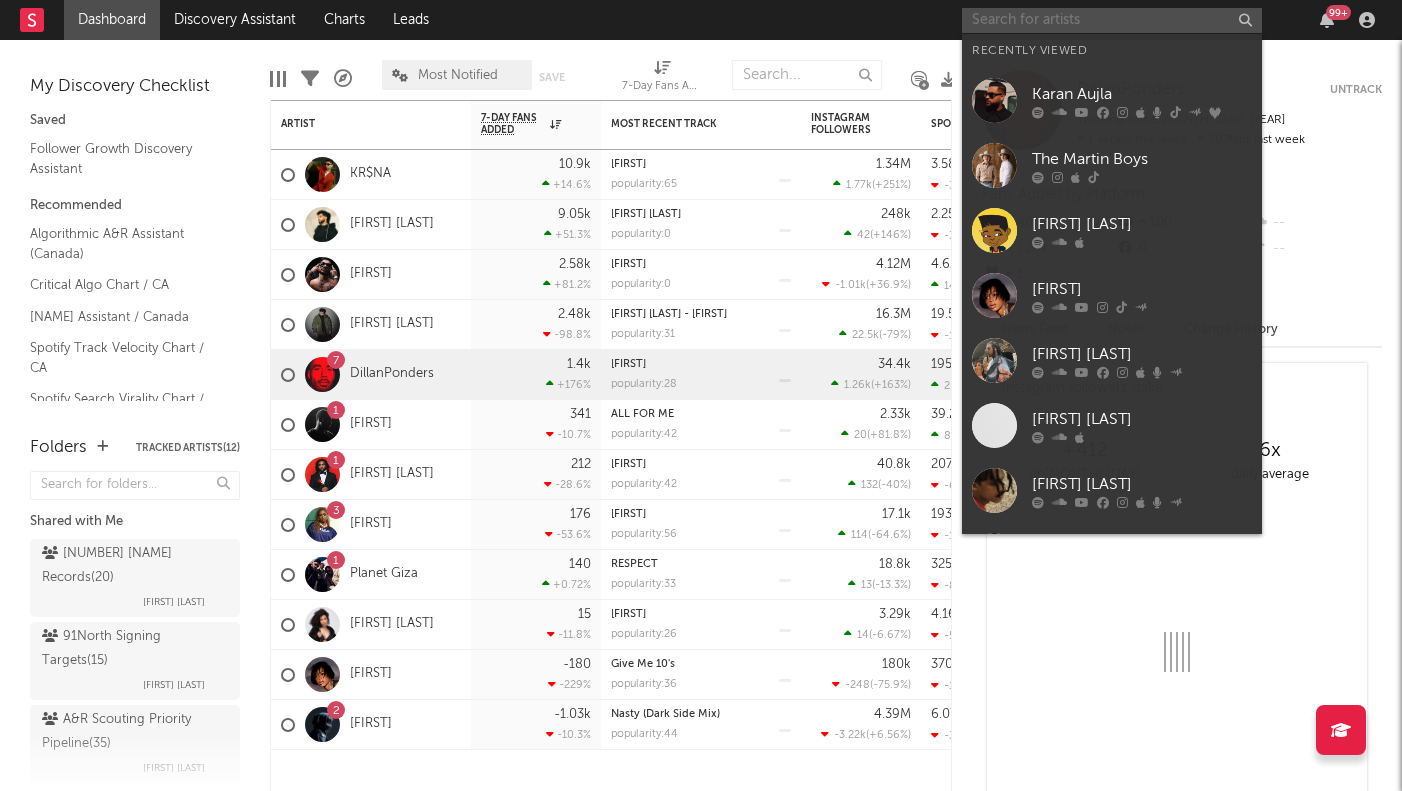 type on "r" 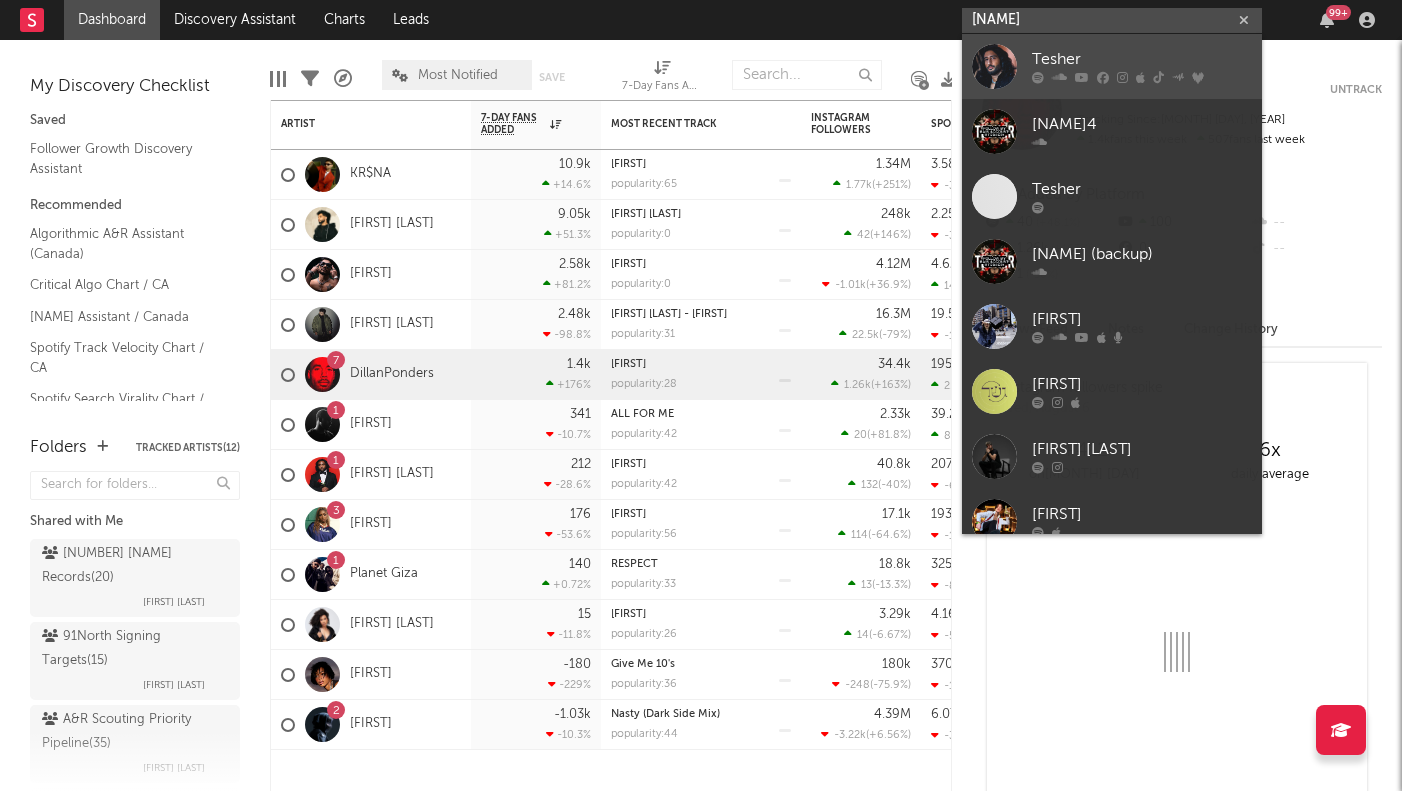 type on "[NAME]" 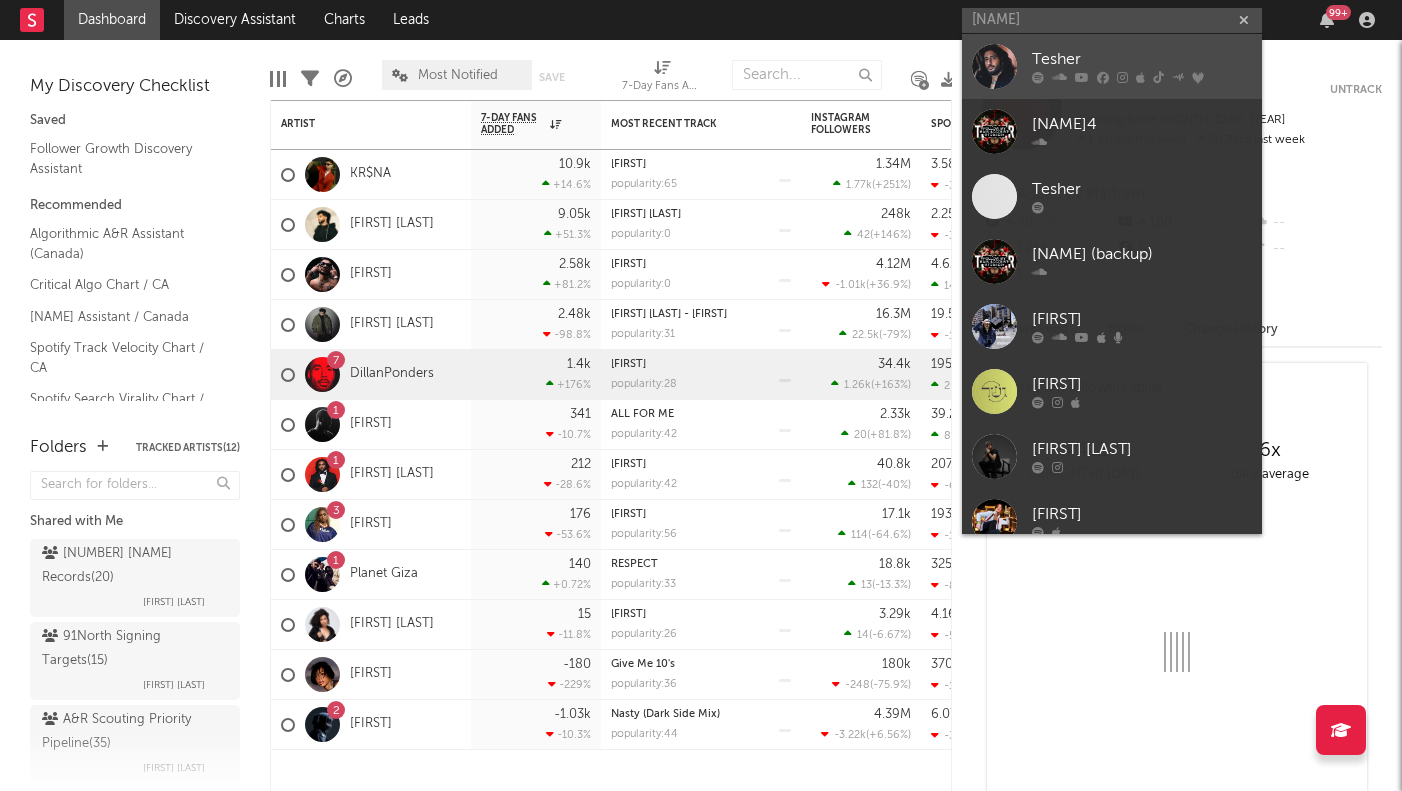 click on "Tesher" at bounding box center [1142, 60] 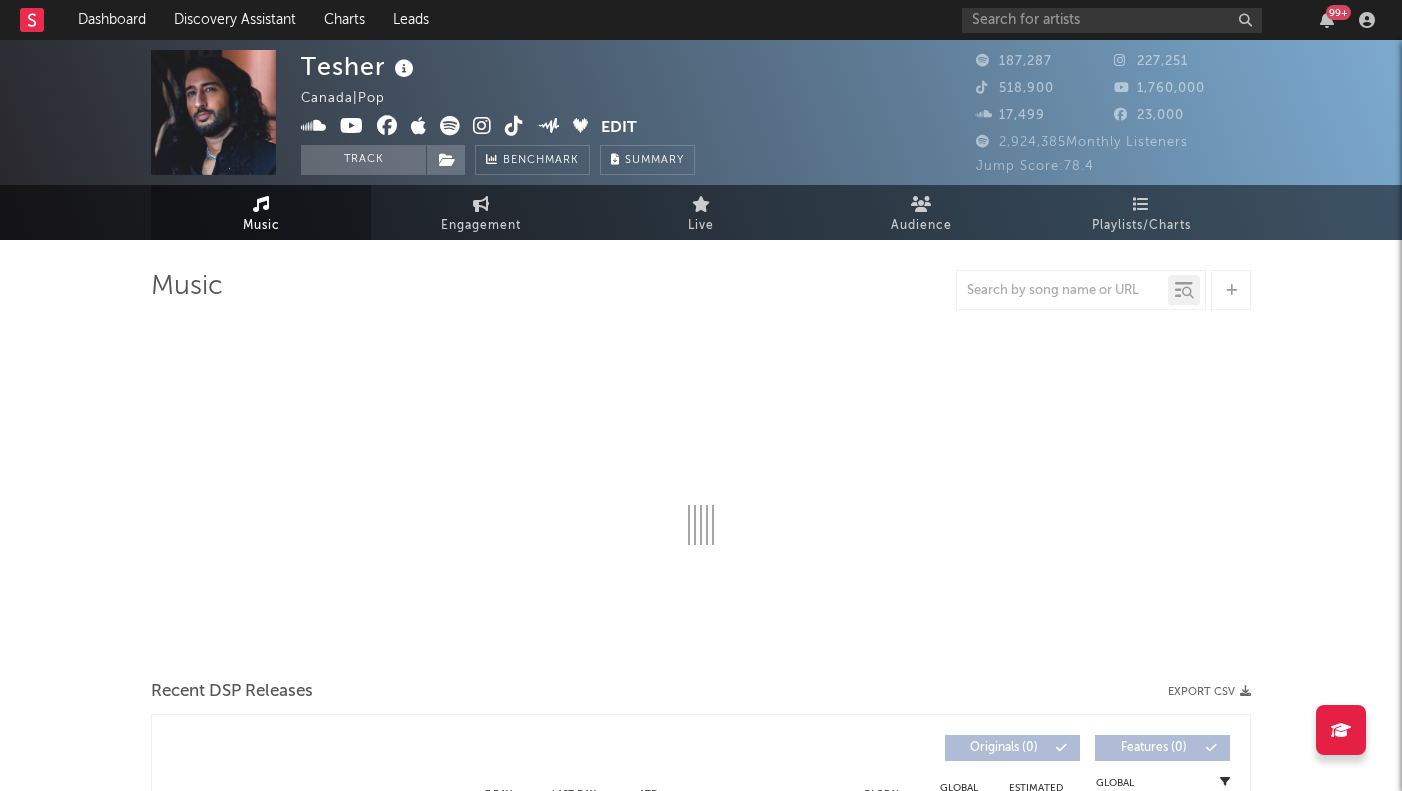 select on "6m" 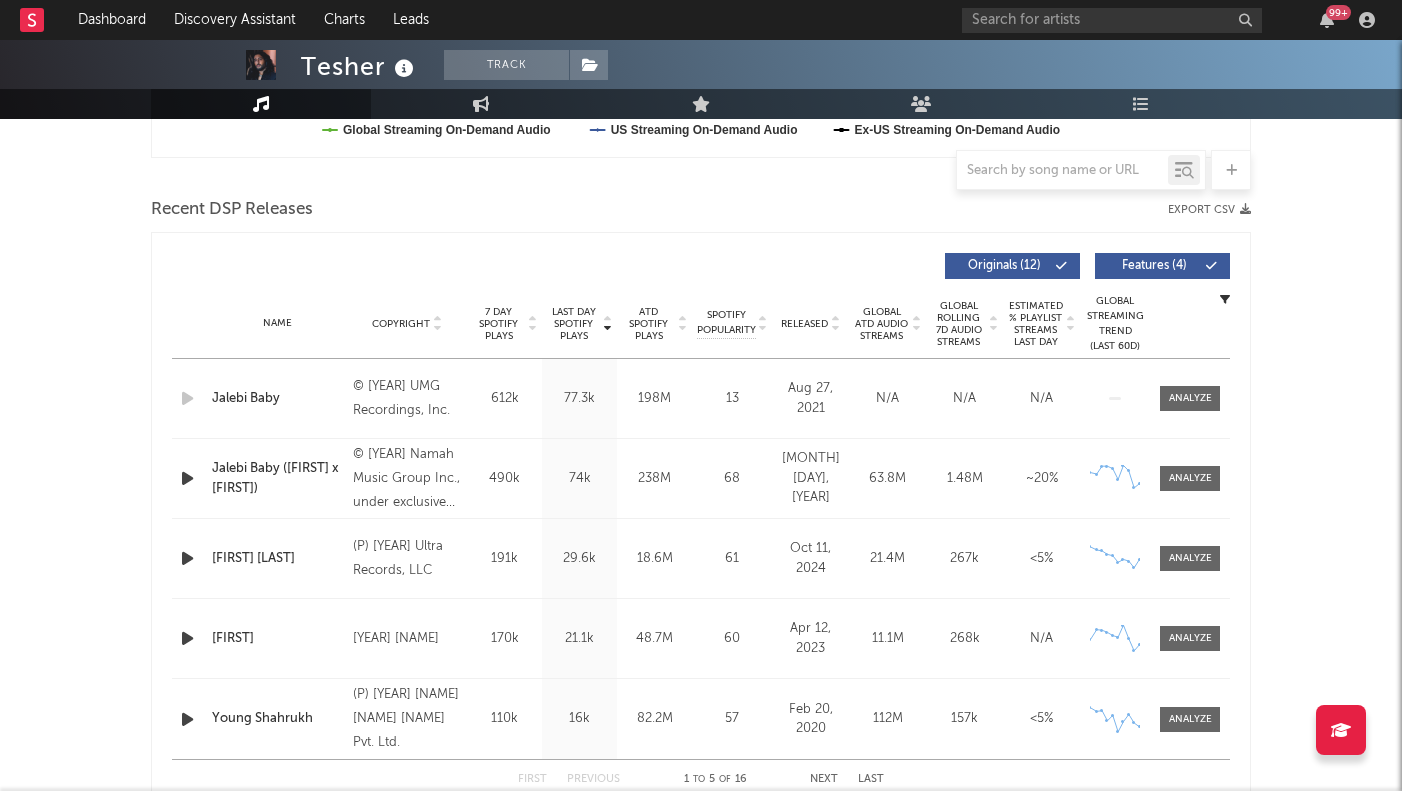 scroll, scrollTop: 664, scrollLeft: 0, axis: vertical 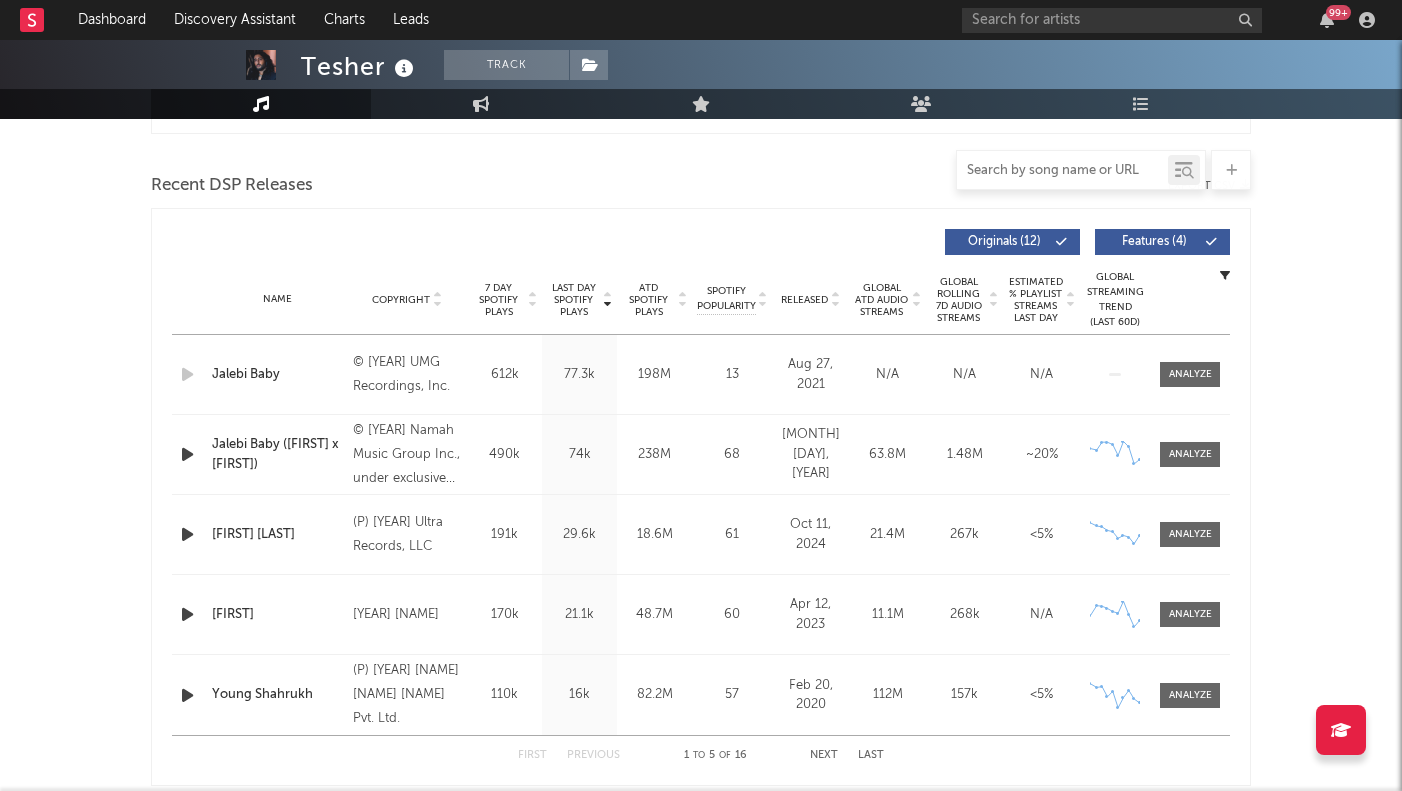 click at bounding box center [1062, 171] 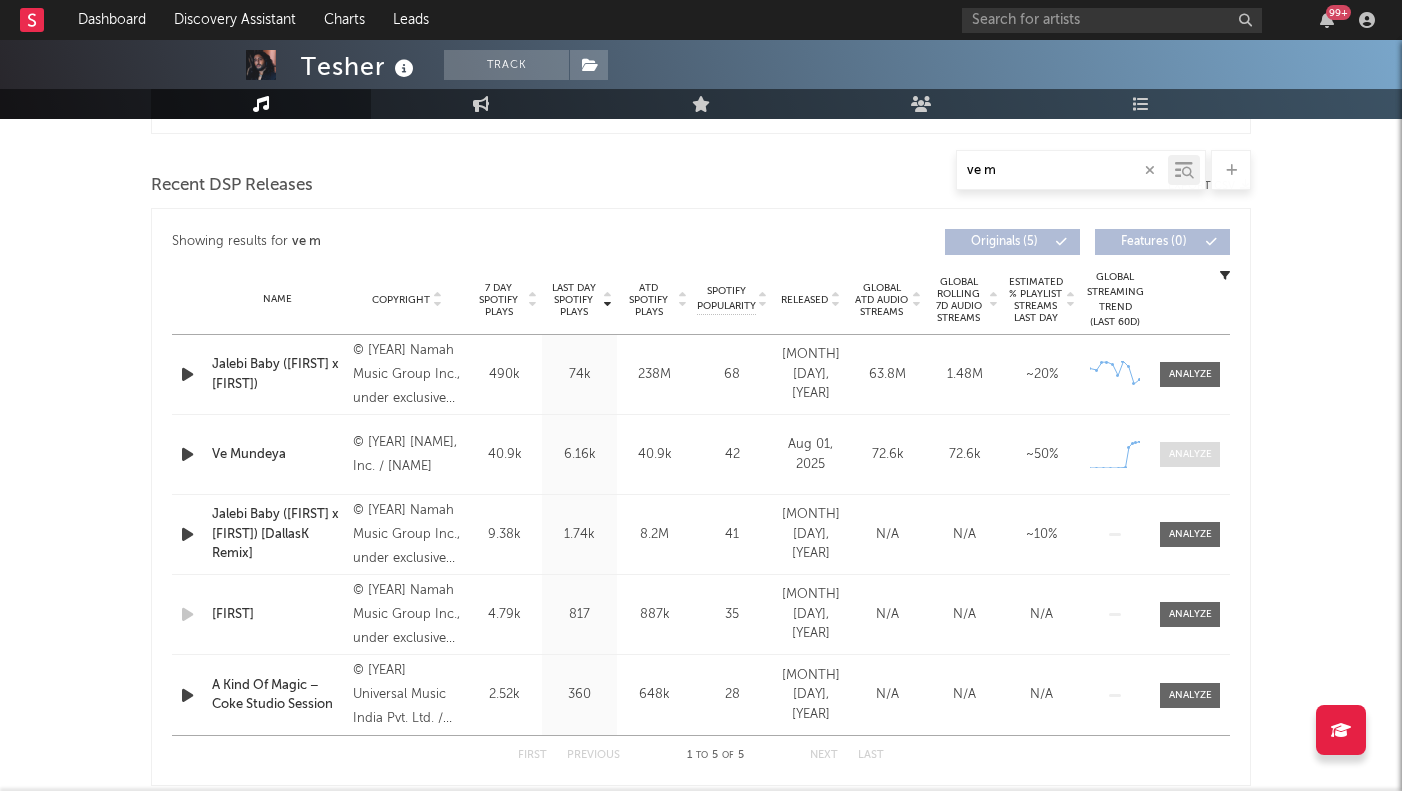 type on "ve m" 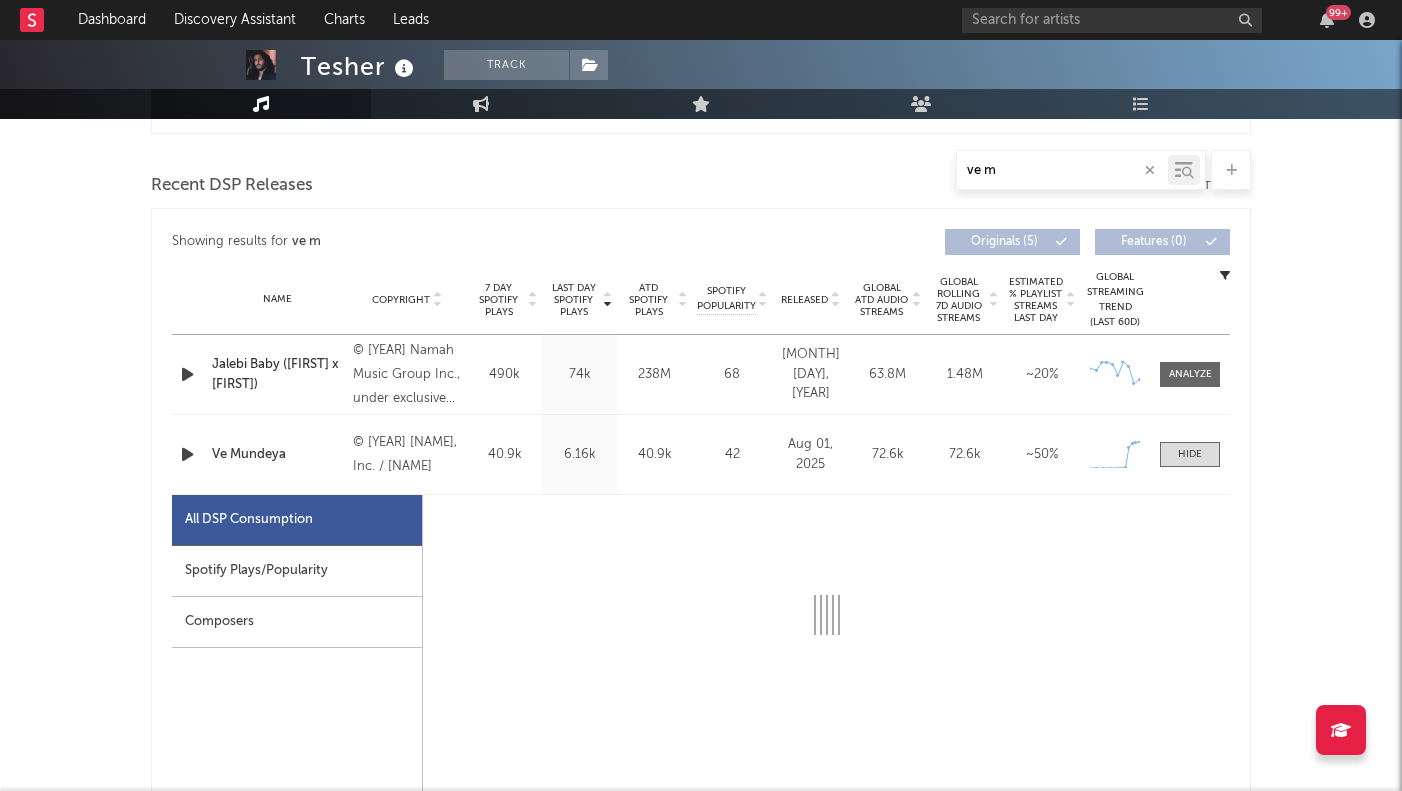 select on "1w" 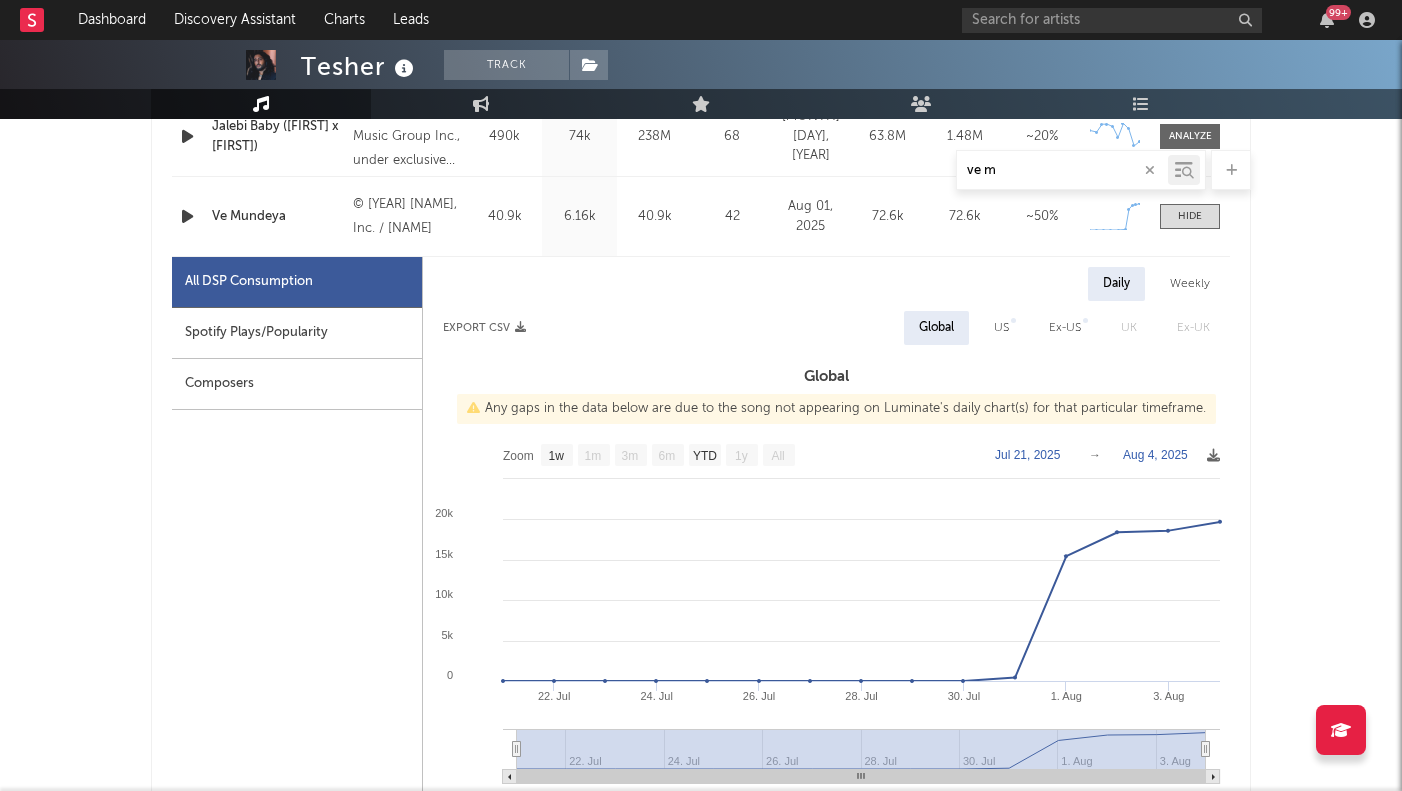 scroll, scrollTop: 902, scrollLeft: 0, axis: vertical 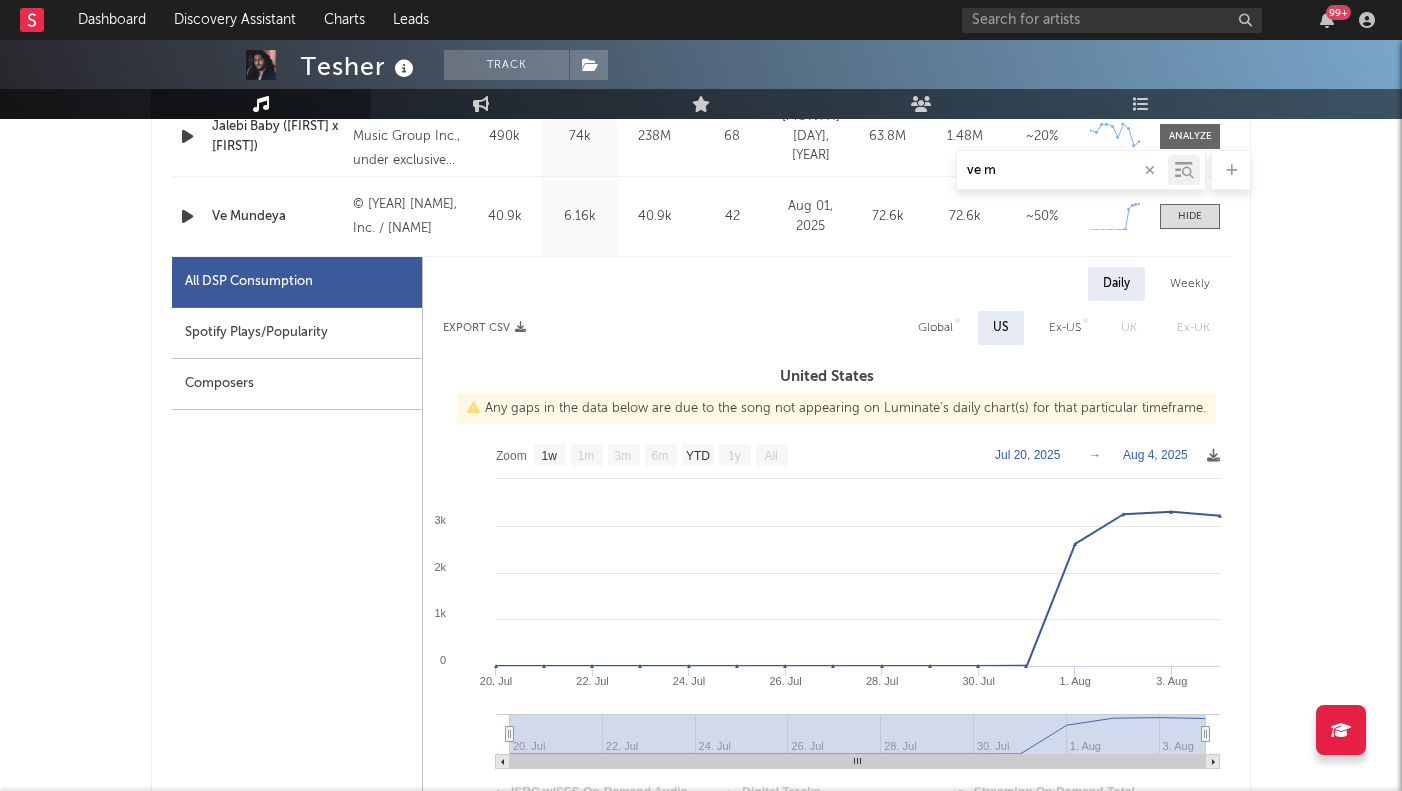 click on "Ex-US" at bounding box center (1065, 328) 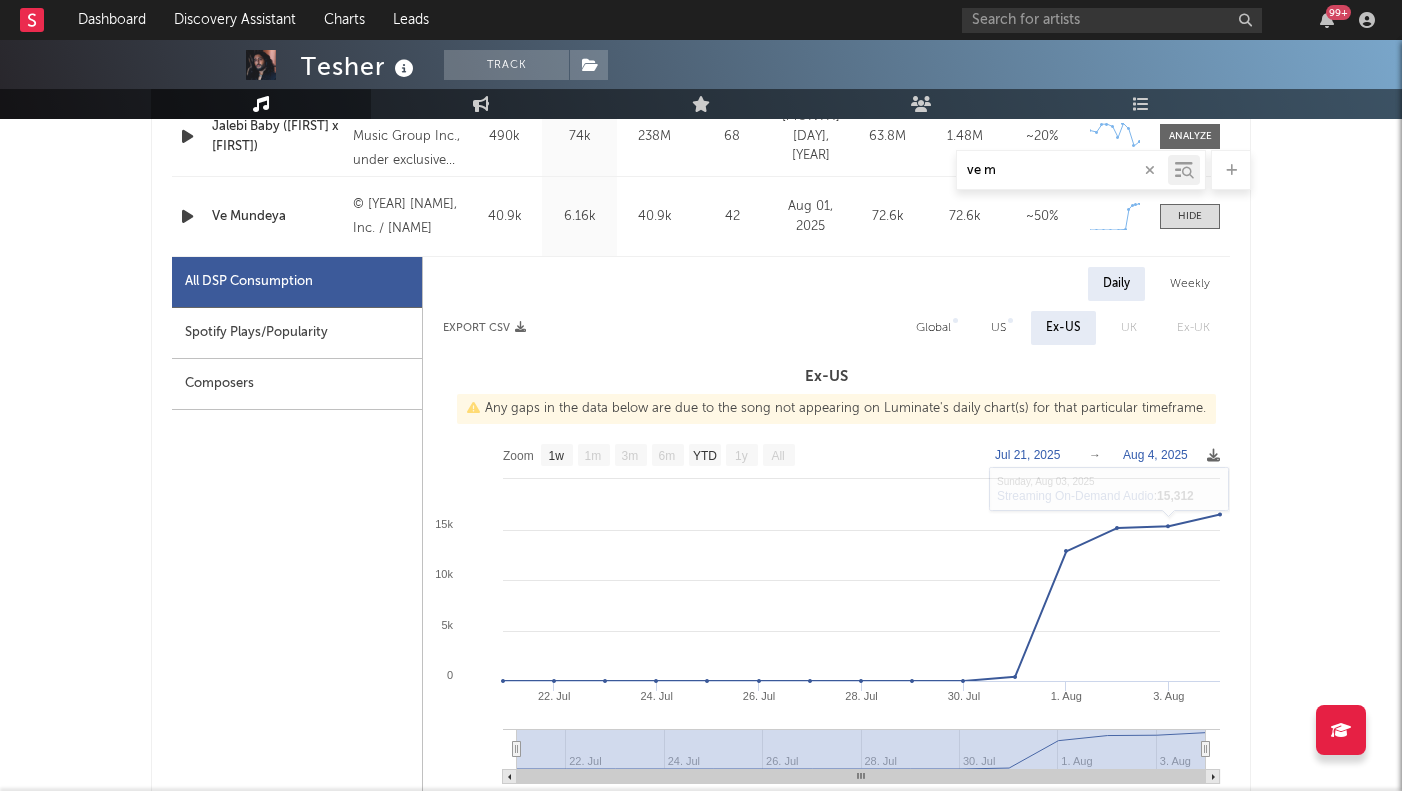 click on "Global" at bounding box center [933, 328] 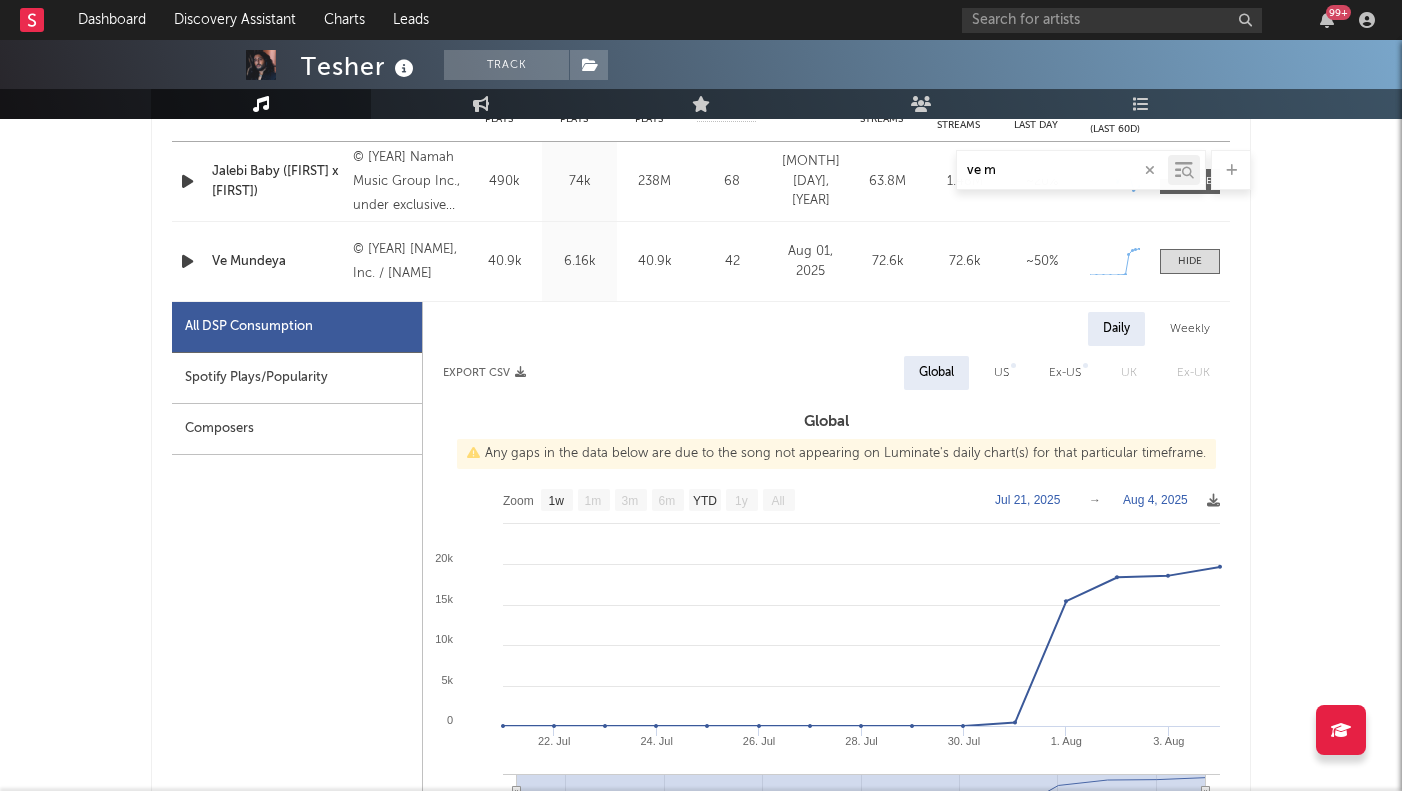 scroll, scrollTop: 856, scrollLeft: 0, axis: vertical 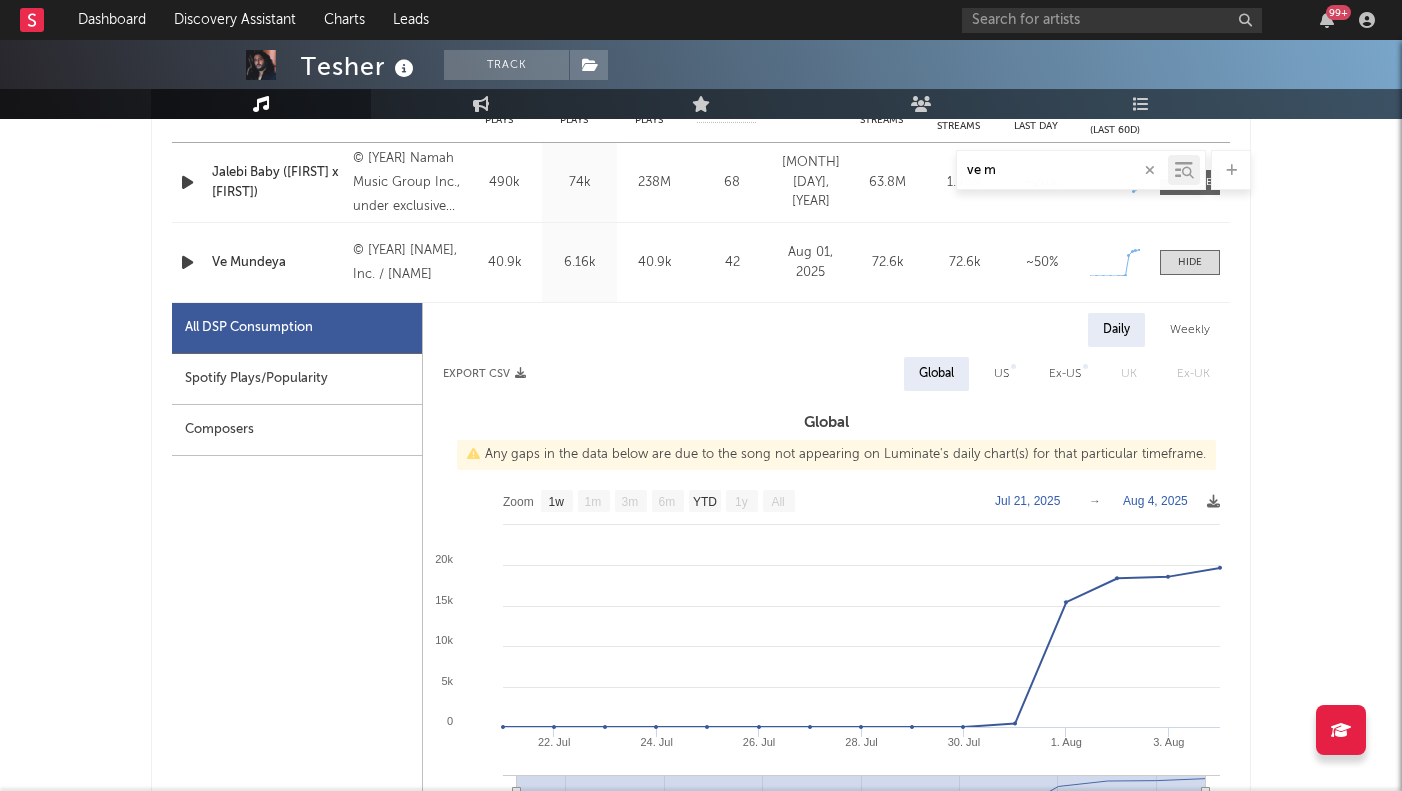 click on "Weekly" at bounding box center (1190, 330) 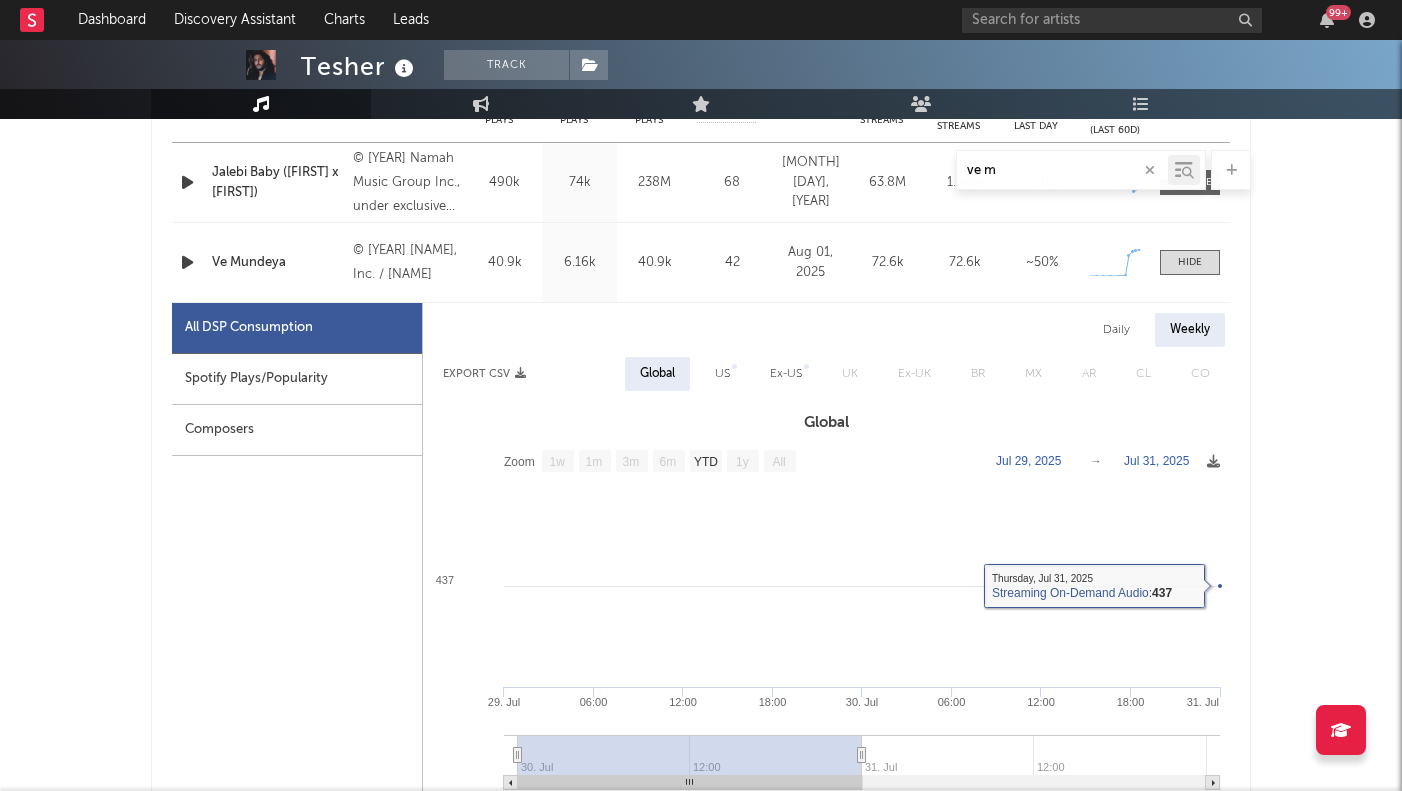 click on "Daily" at bounding box center (1116, 330) 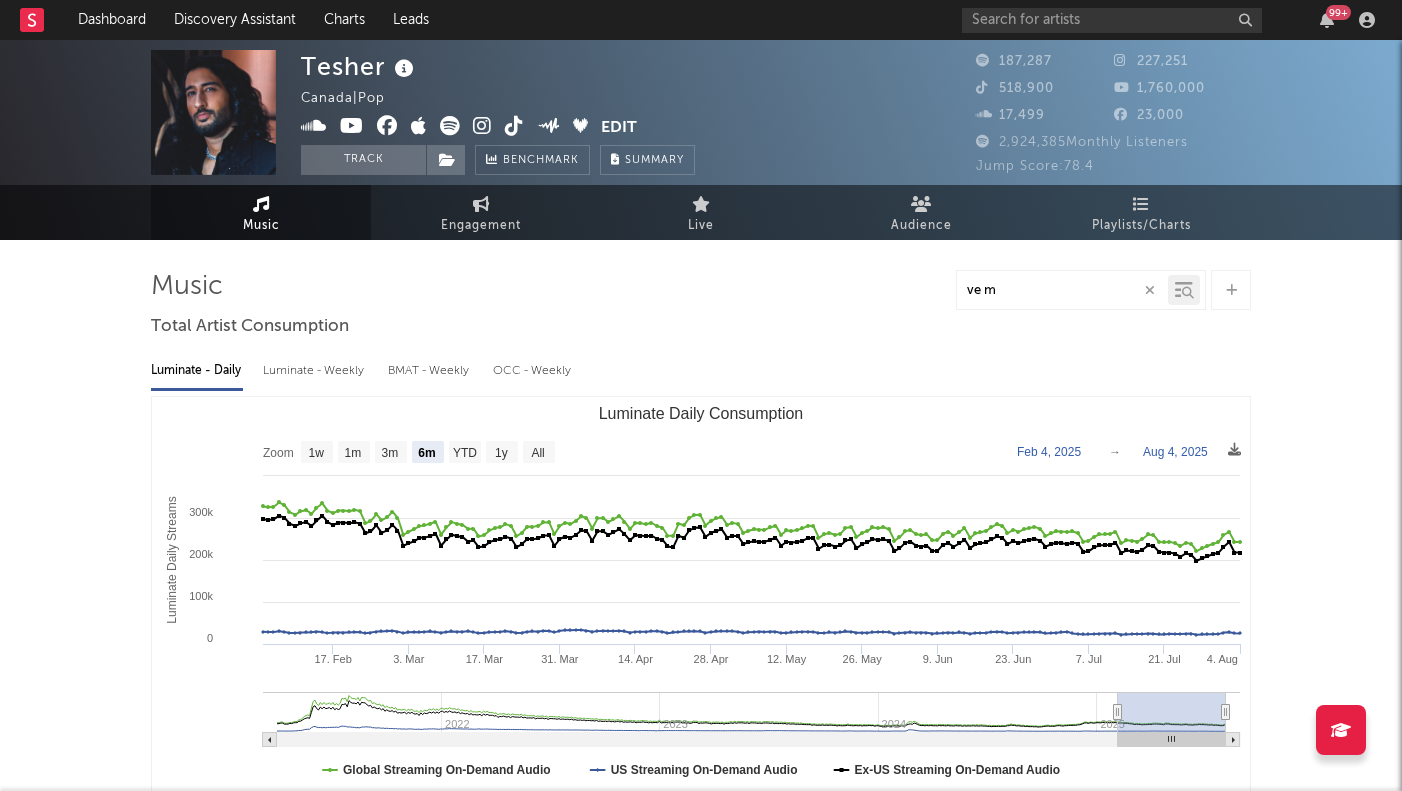 scroll, scrollTop: 0, scrollLeft: 0, axis: both 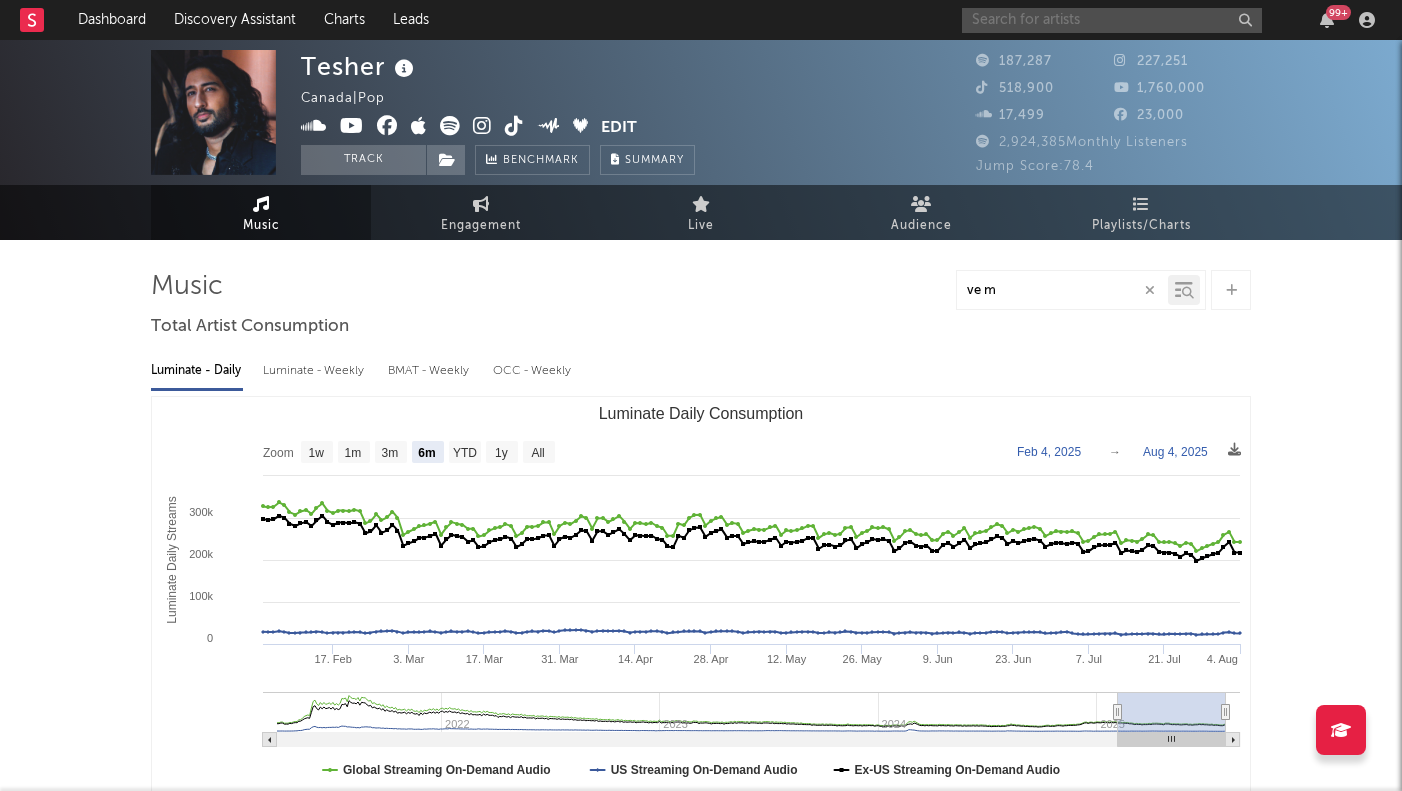 click at bounding box center (1112, 20) 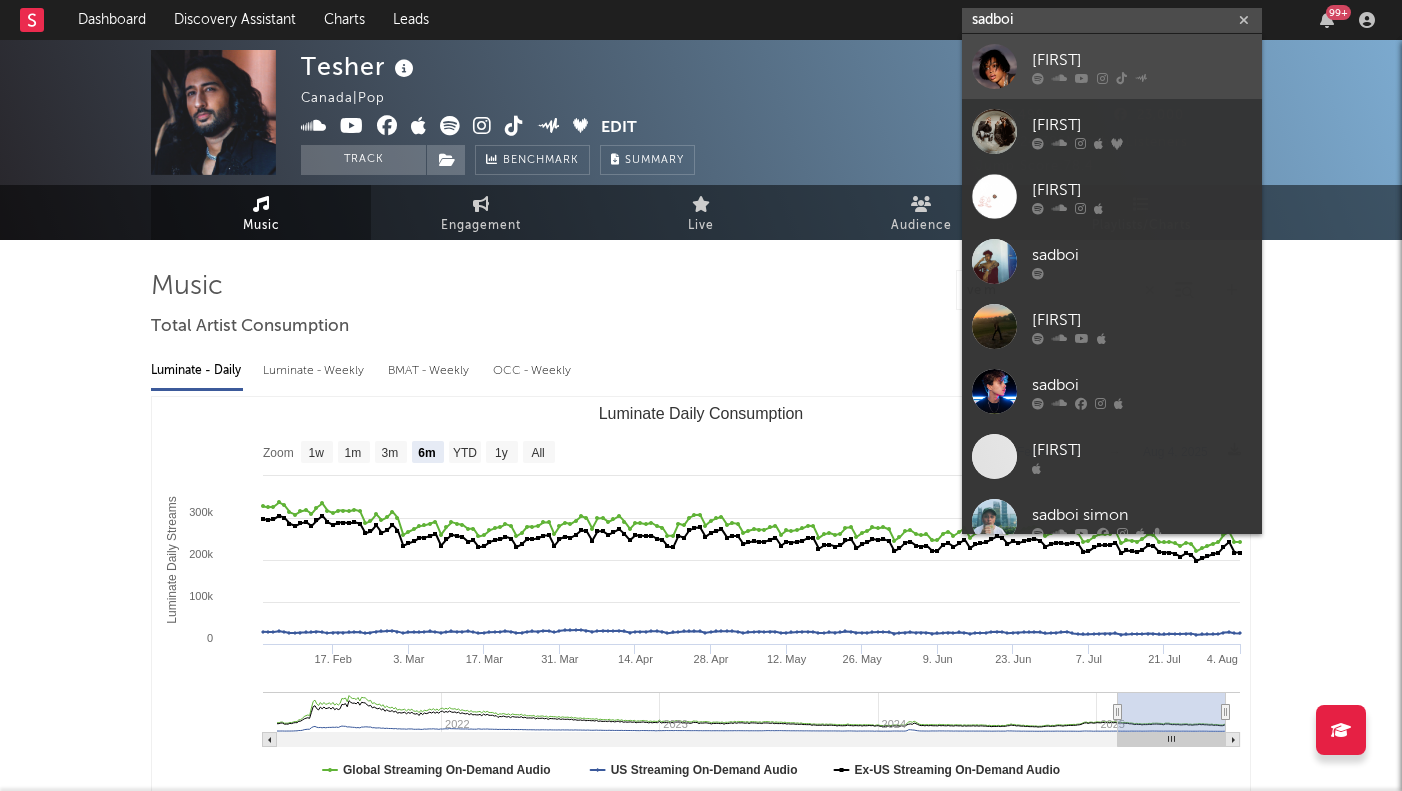 type on "sadboi" 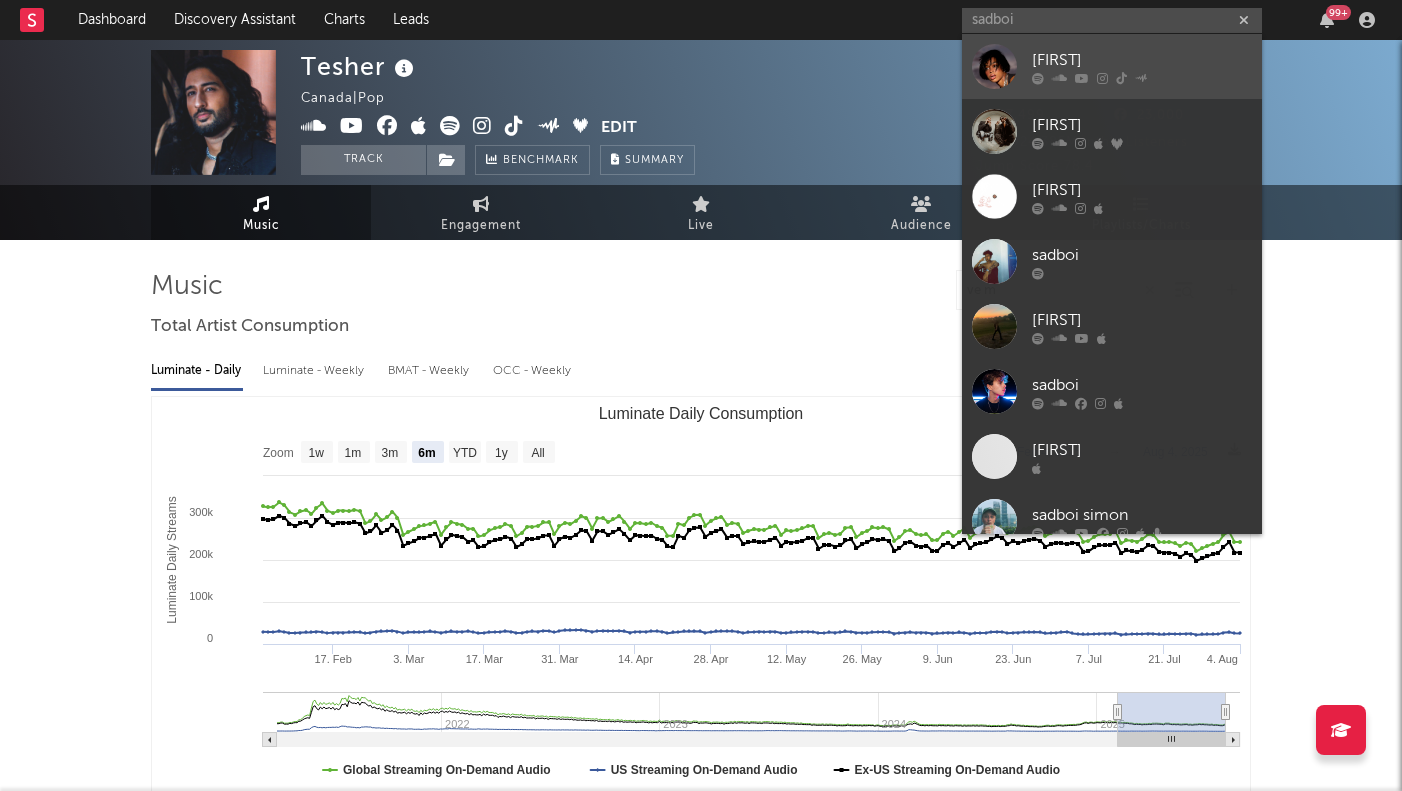 click on "[FIRST]" at bounding box center (1142, 60) 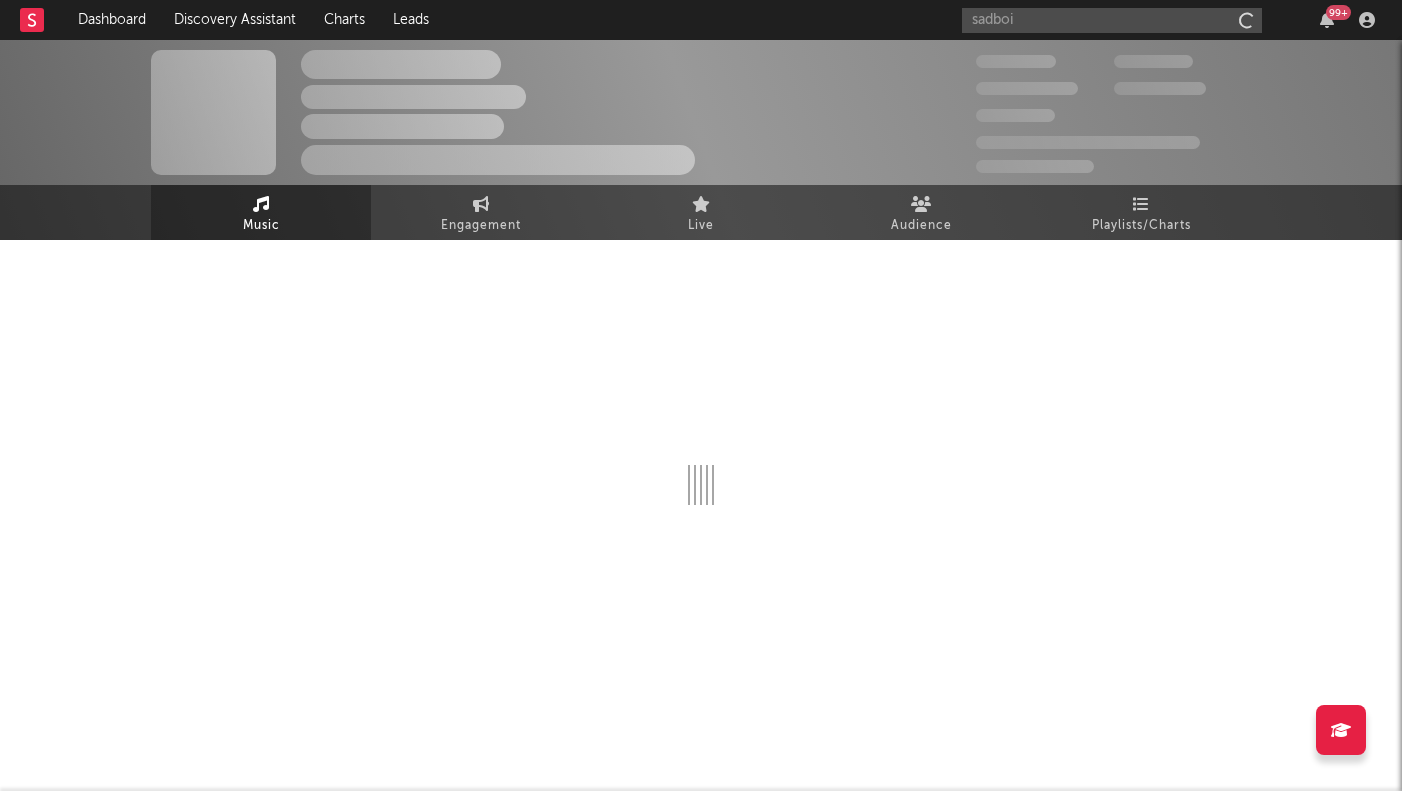 type 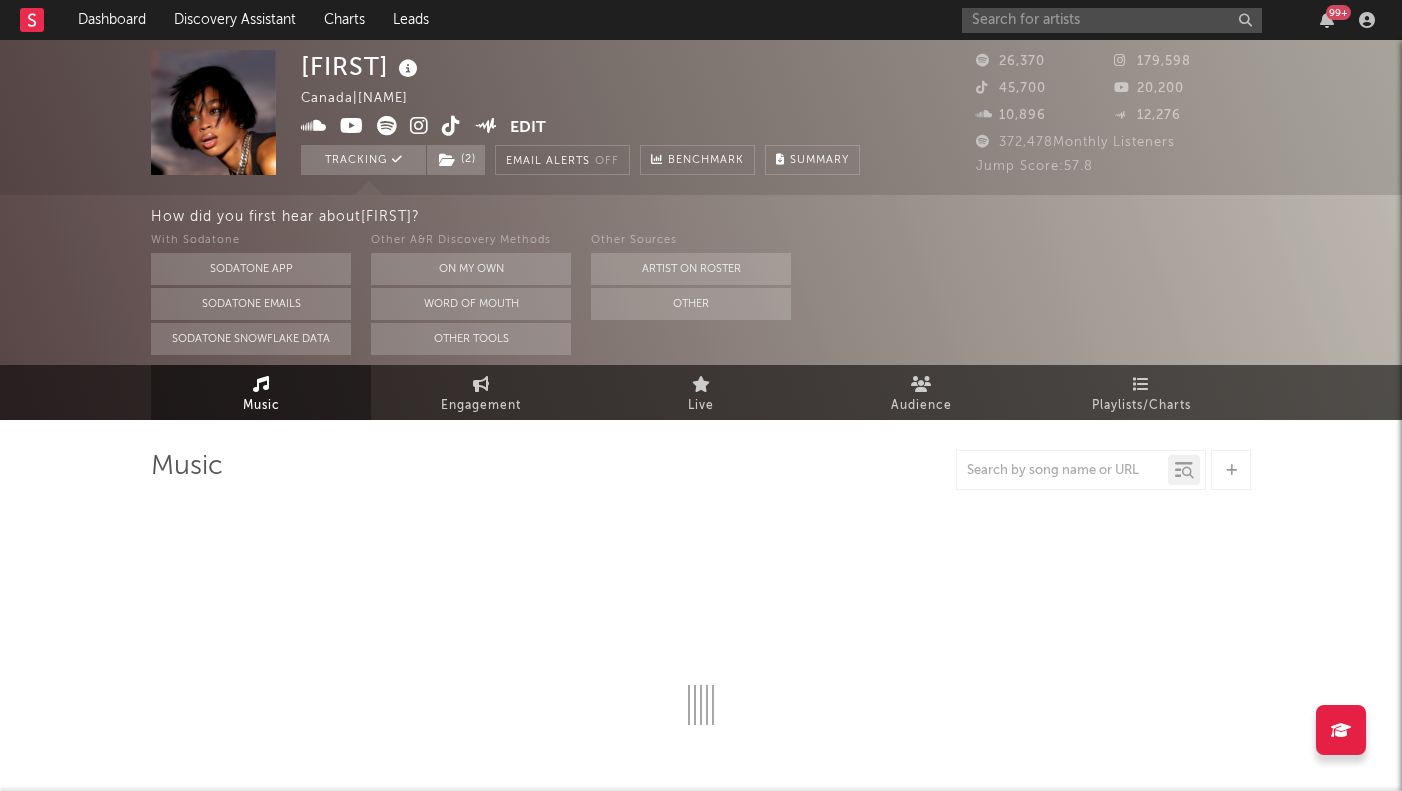 select on "6m" 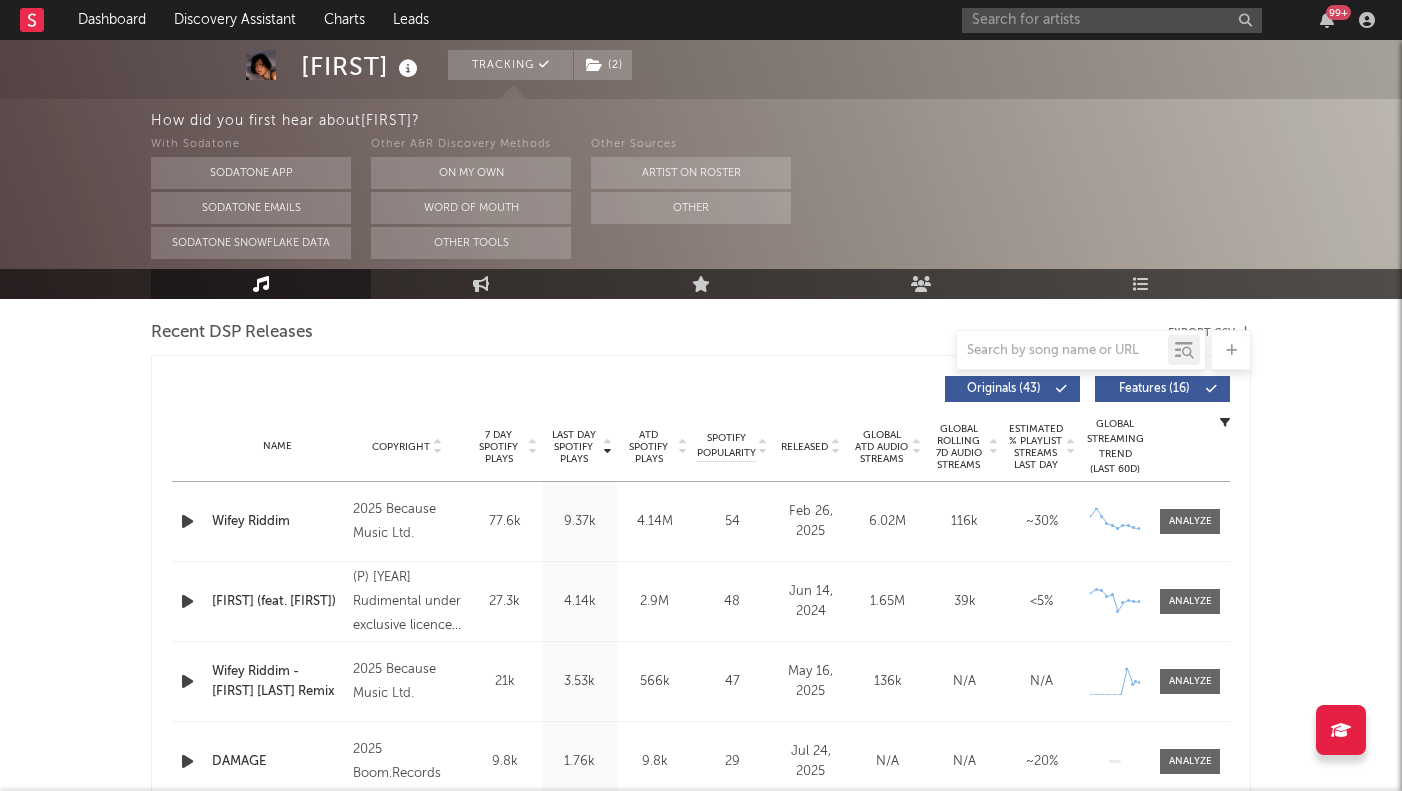 scroll, scrollTop: 697, scrollLeft: 0, axis: vertical 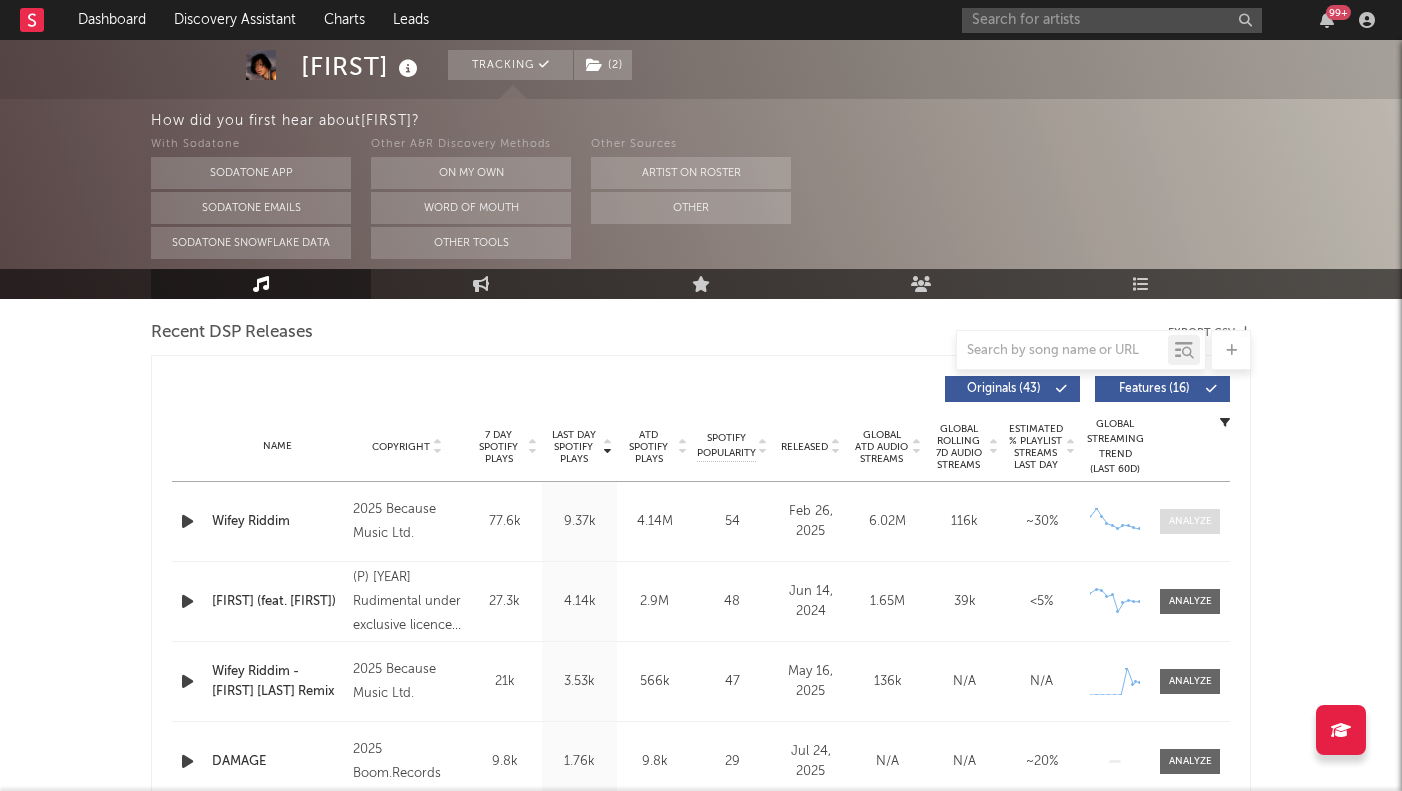 click at bounding box center [1190, 521] 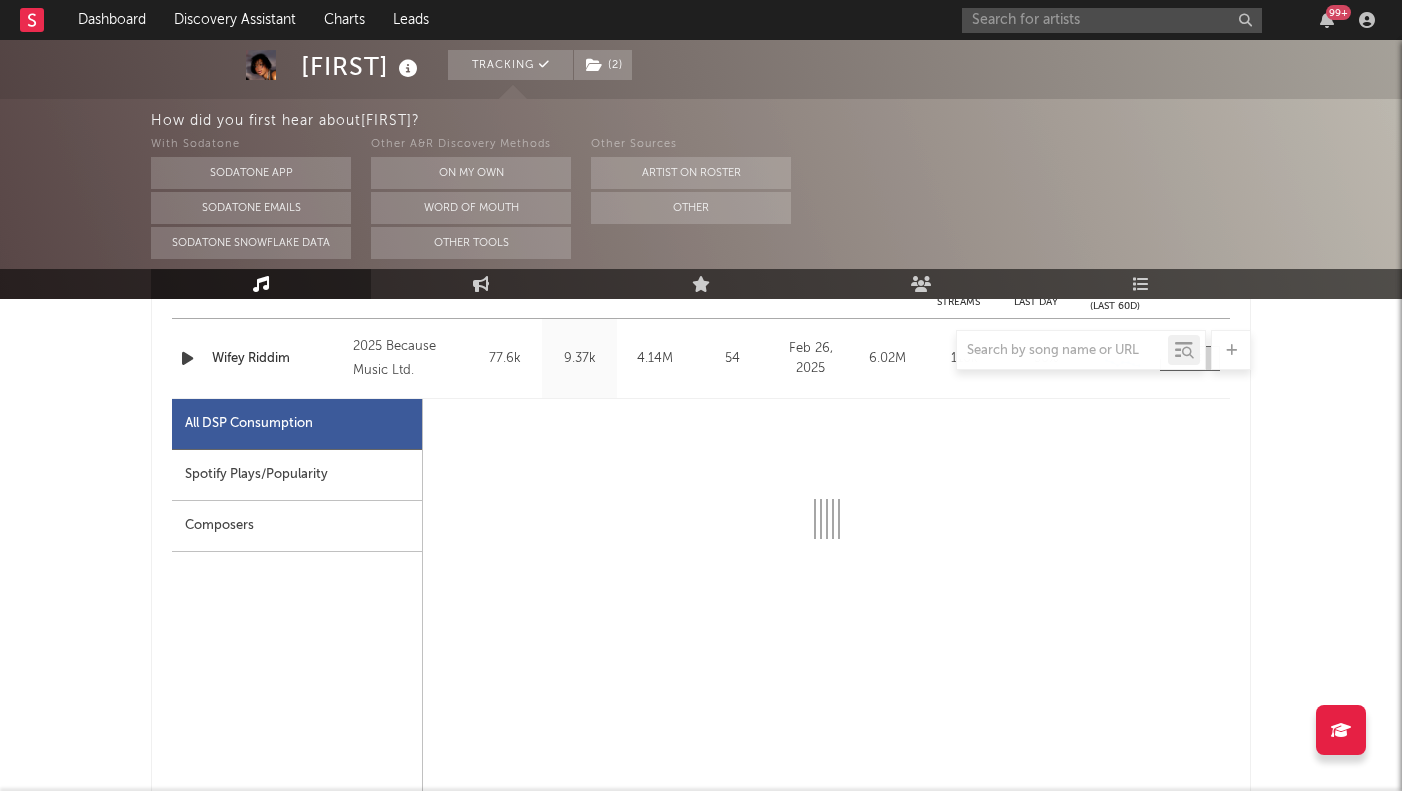 scroll, scrollTop: 860, scrollLeft: 0, axis: vertical 